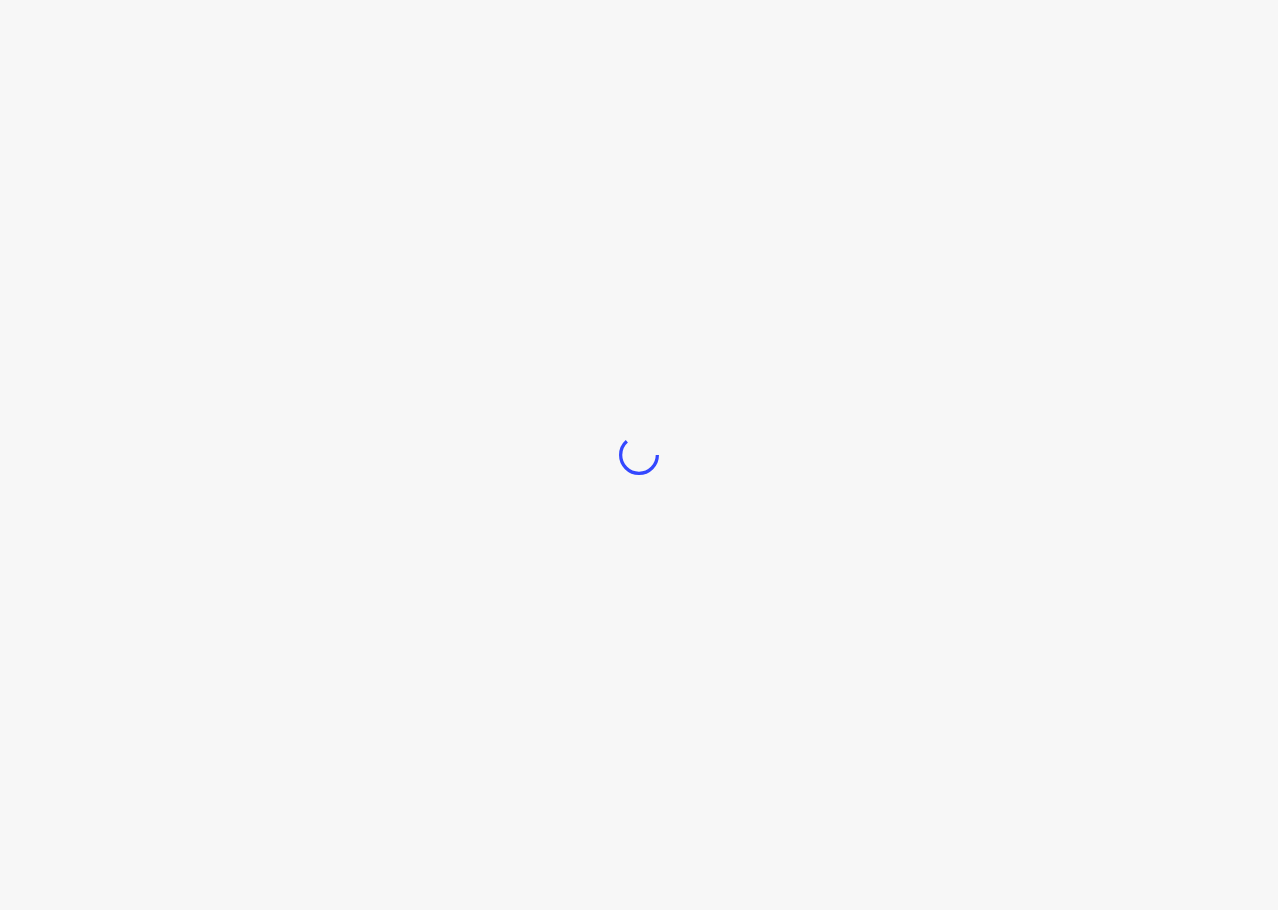 scroll, scrollTop: 0, scrollLeft: 0, axis: both 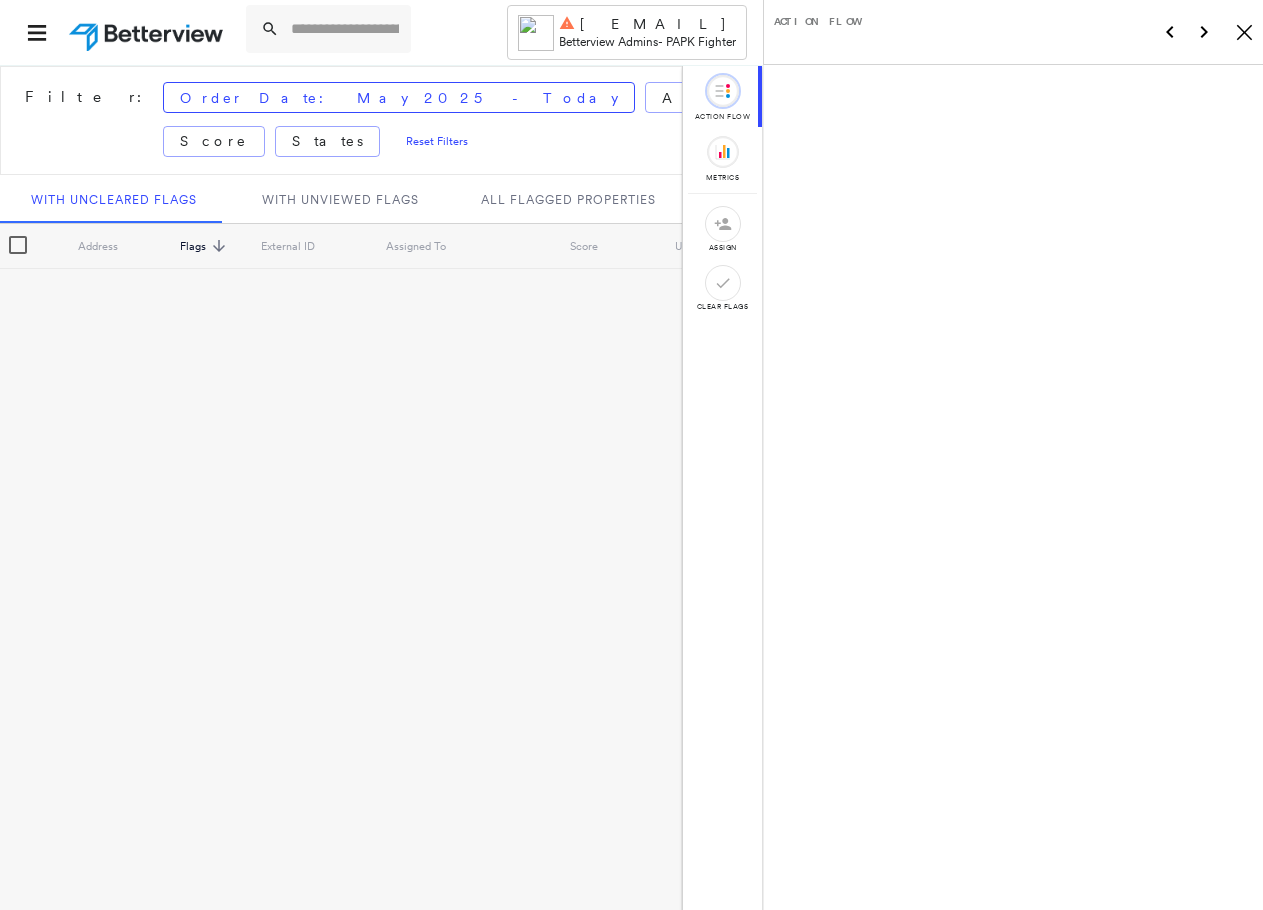 click on "Icon_Closemodal" 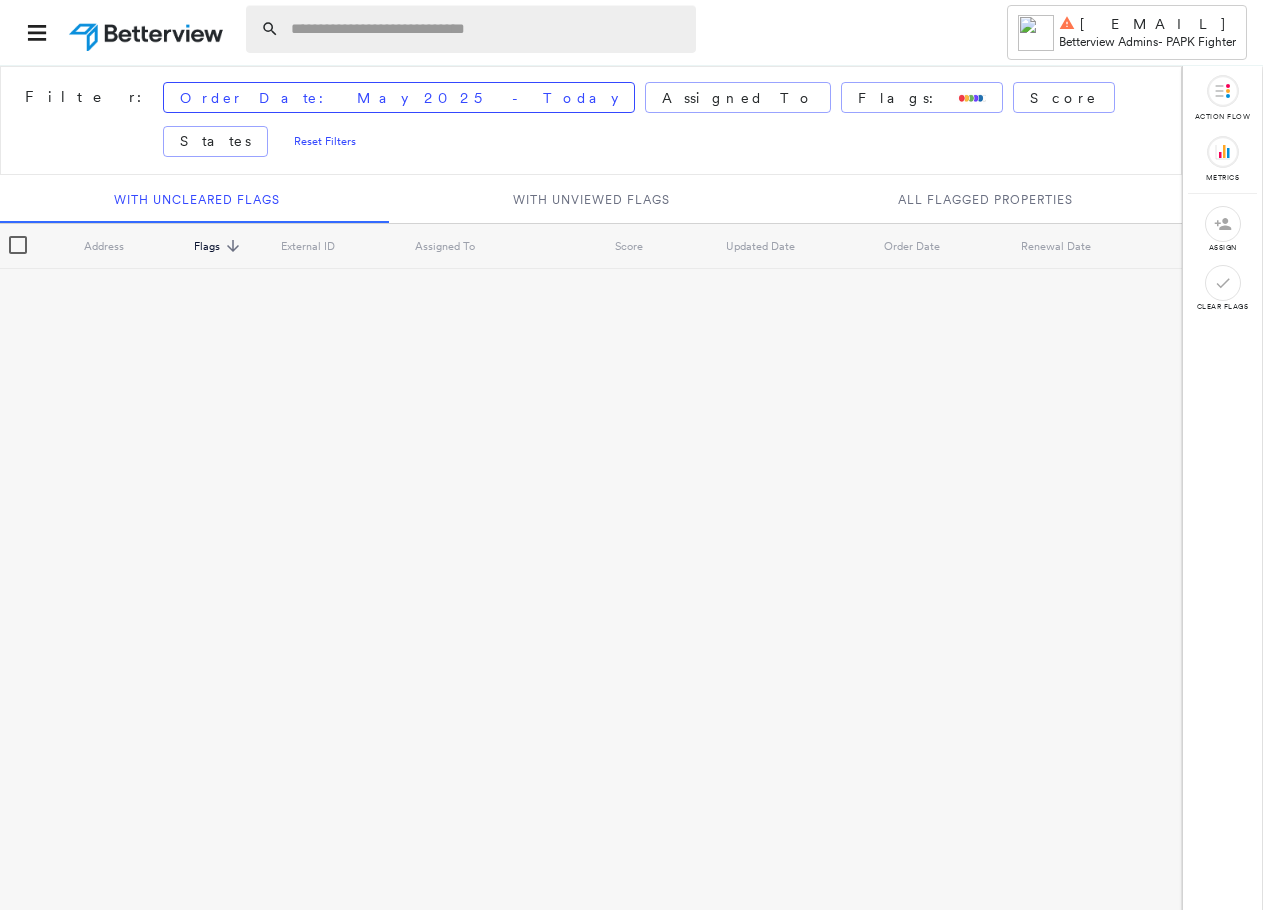 click at bounding box center (487, 29) 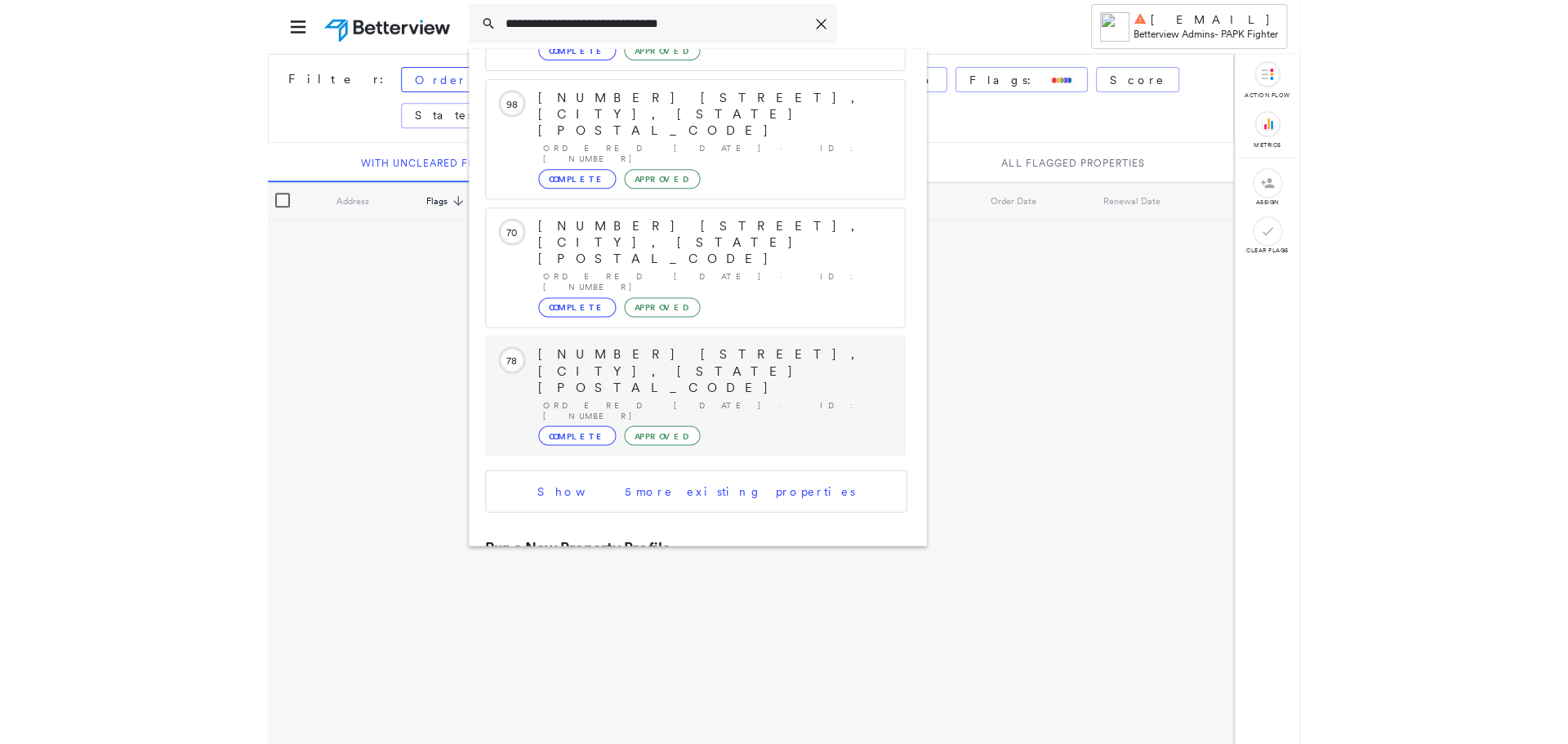 scroll, scrollTop: 321, scrollLeft: 0, axis: vertical 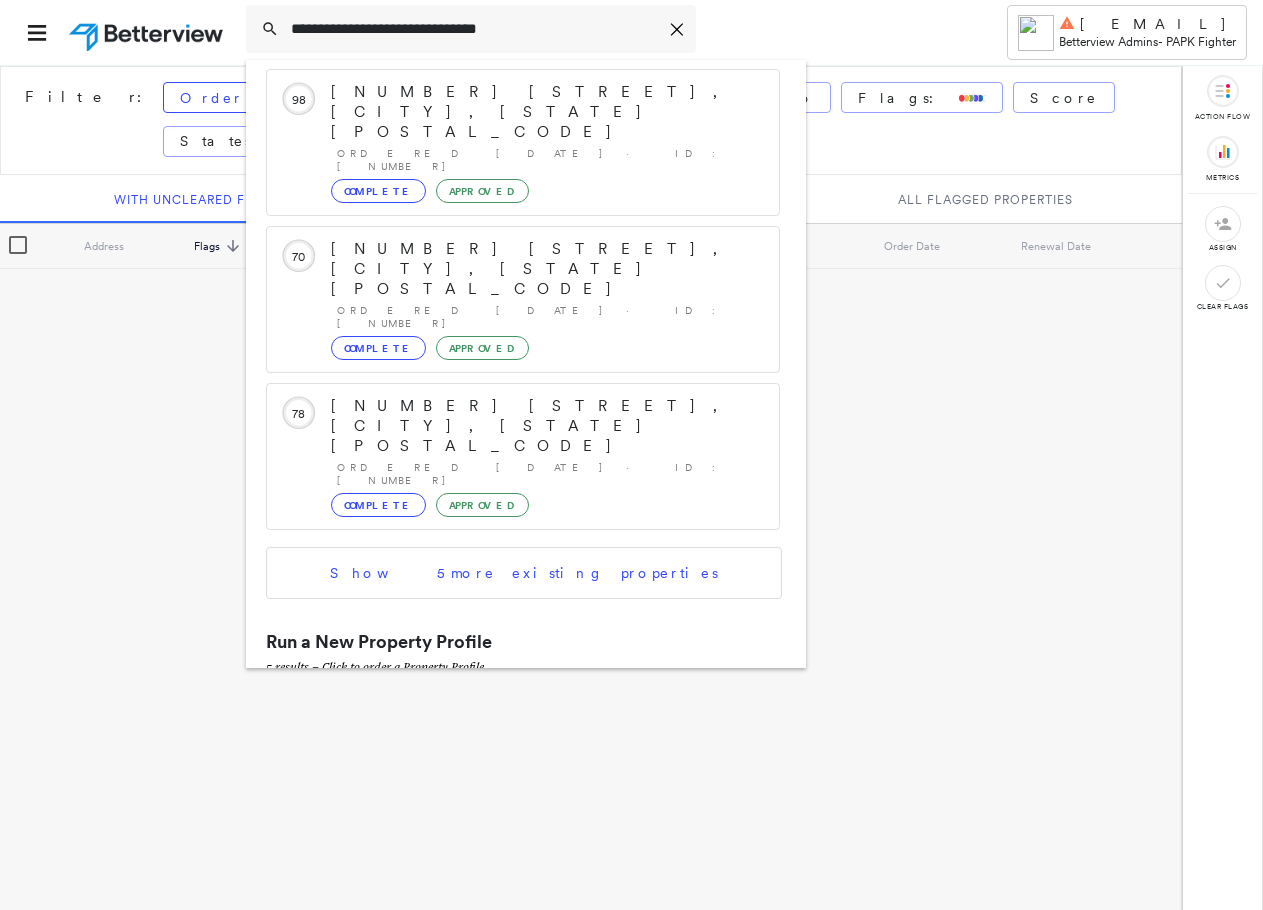 type on "**********" 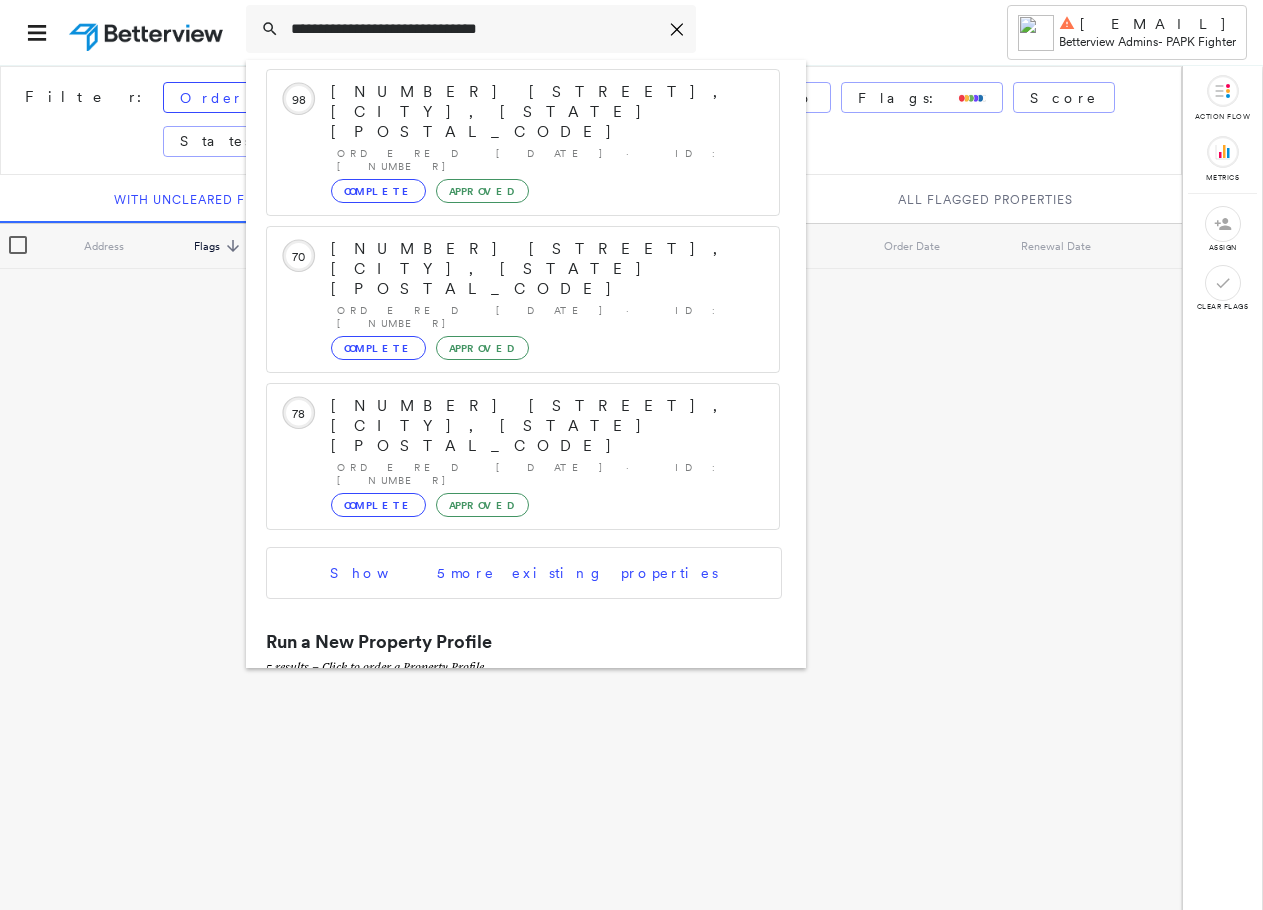 click on "[NUMBER] [STREET], [CITY], [STATE], [COUNTRY]" at bounding box center (501, 718) 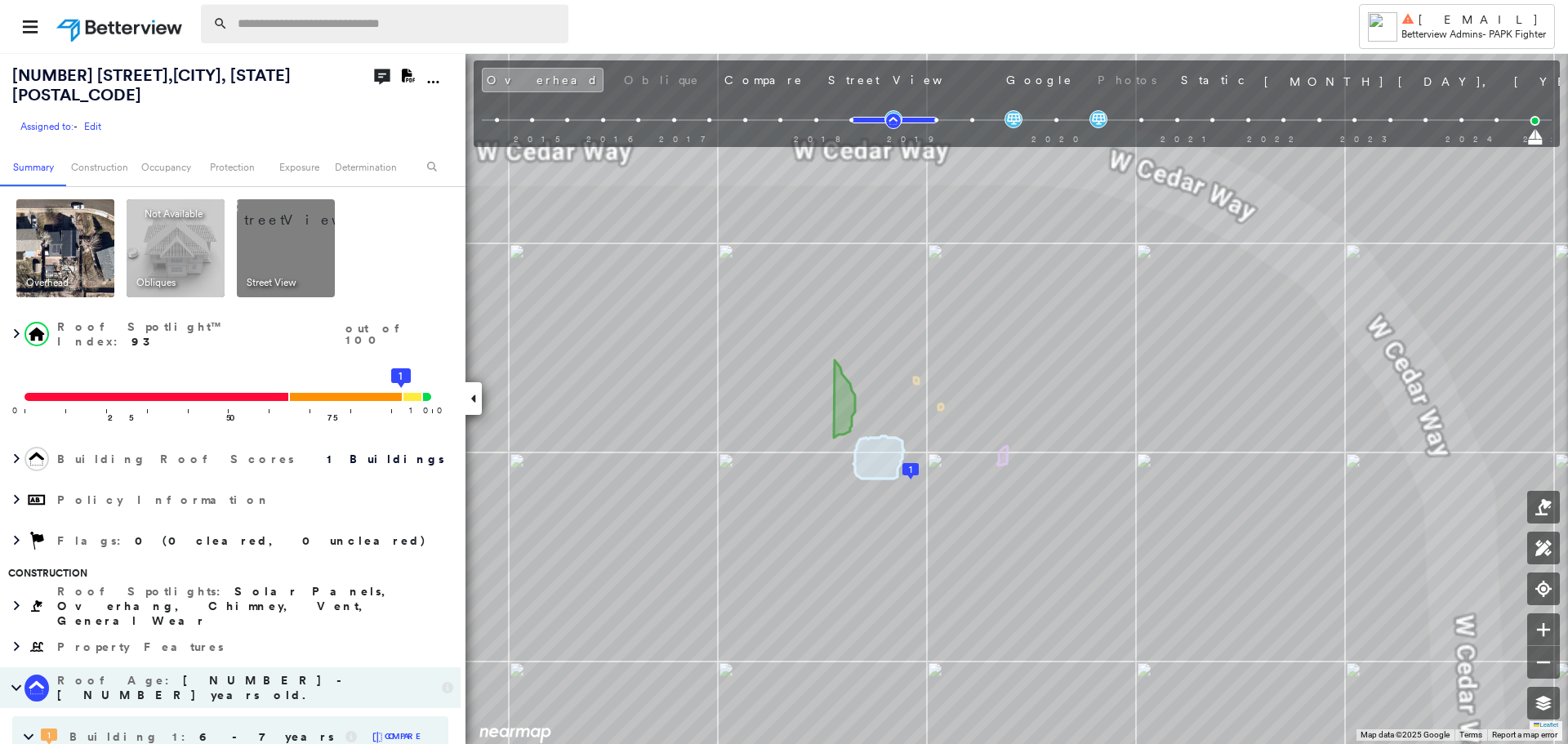 click at bounding box center (398, 24) 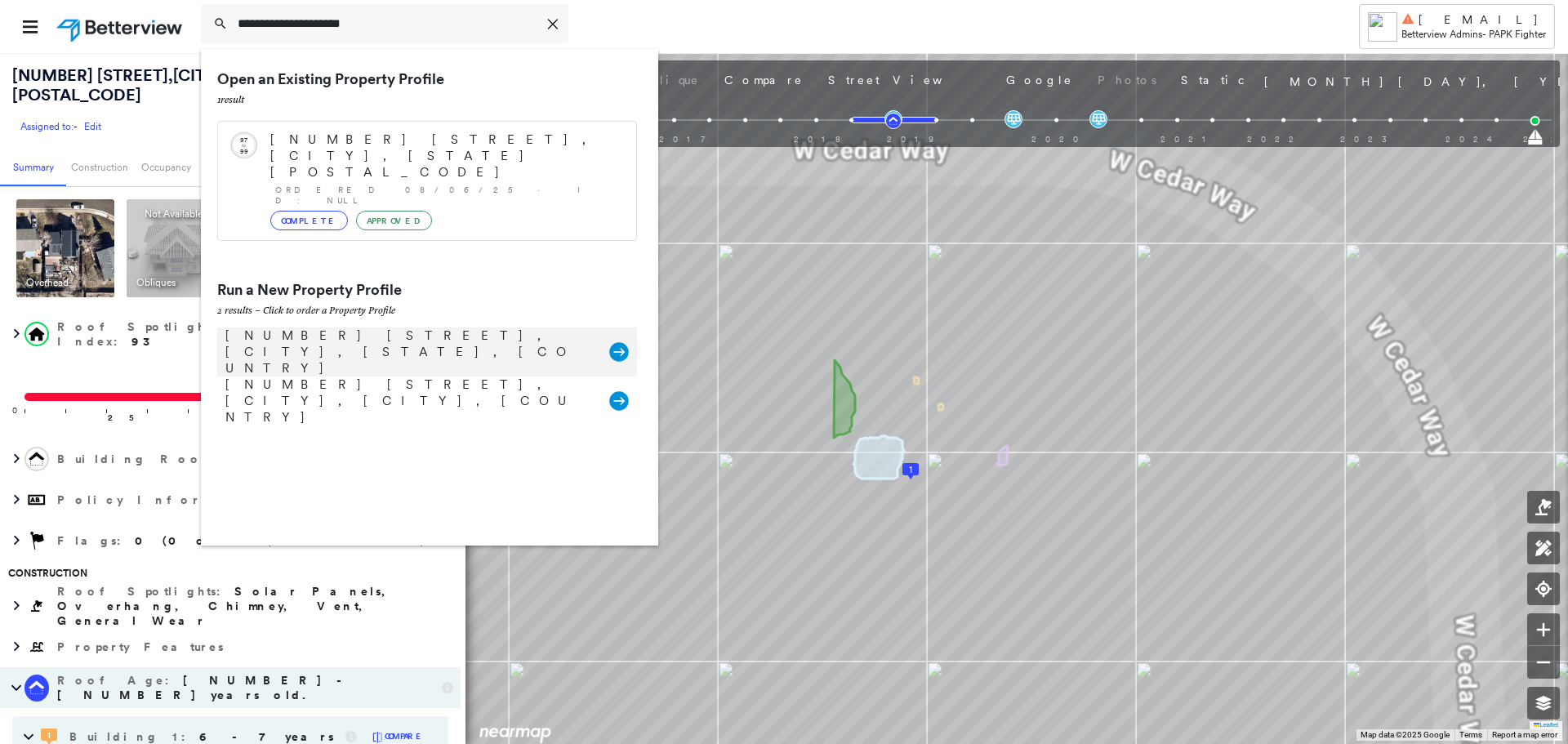 type on "**********" 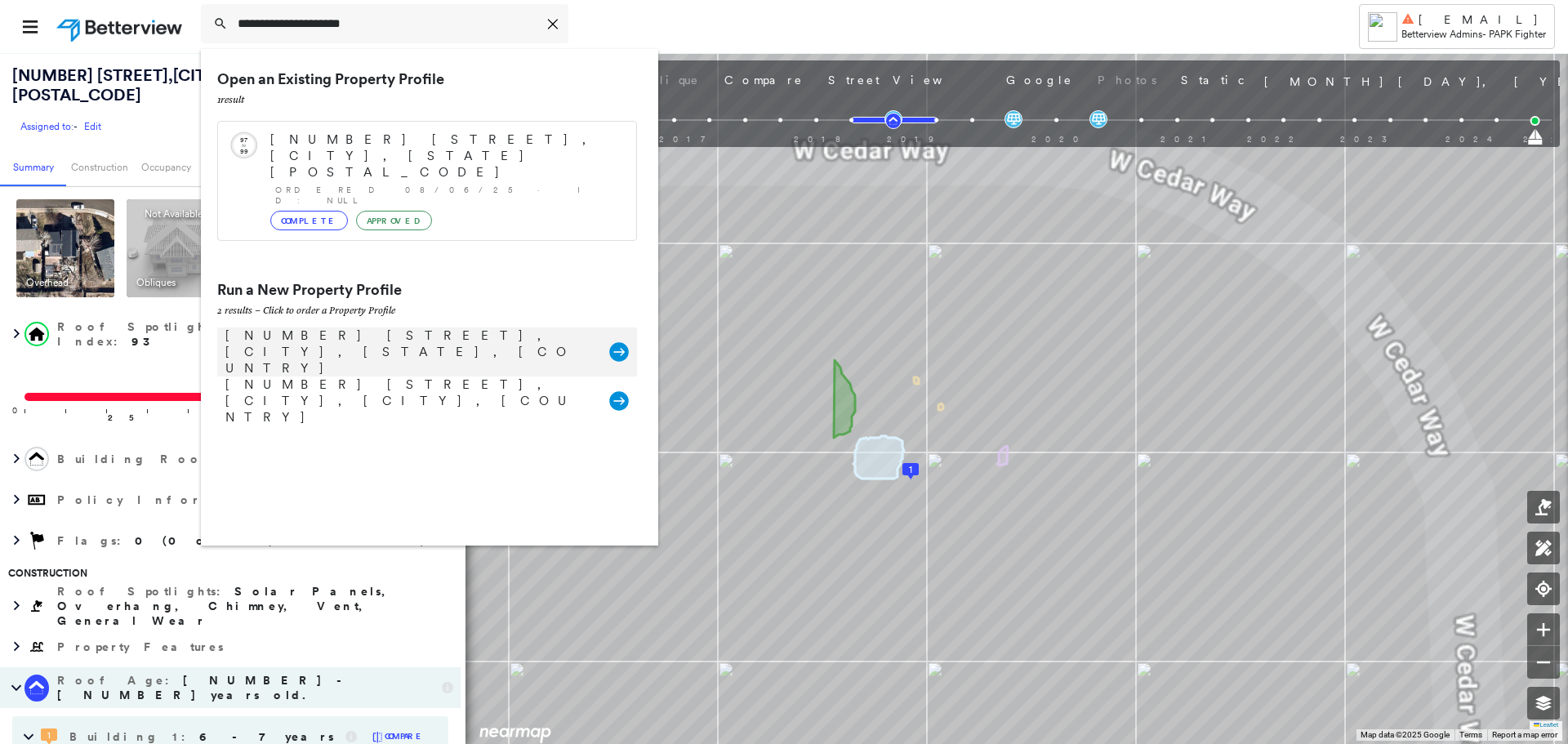 click on "[NUMBER] [STREET], [CITY], [STATE], [COUNTRY]" at bounding box center (409, 352) 